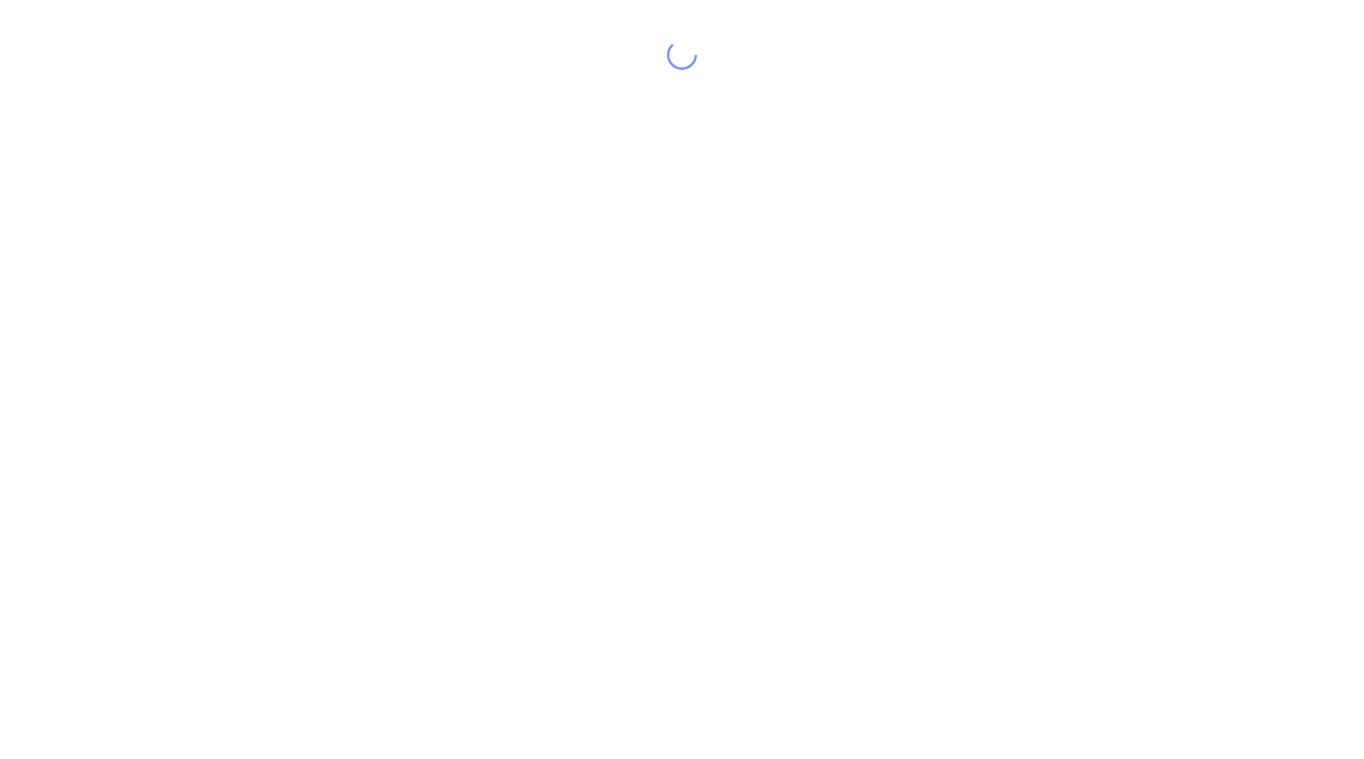 scroll, scrollTop: 0, scrollLeft: 0, axis: both 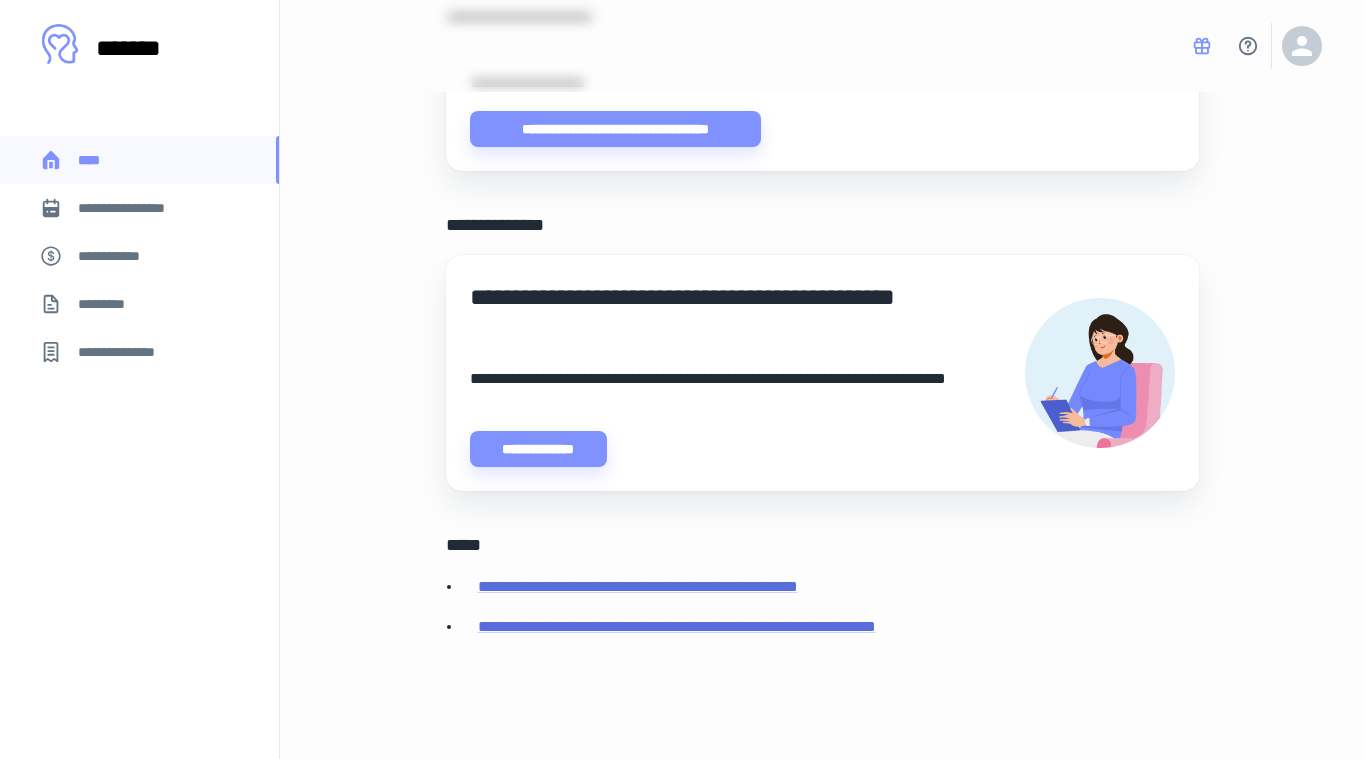 click on "**********" at bounding box center [136, 208] 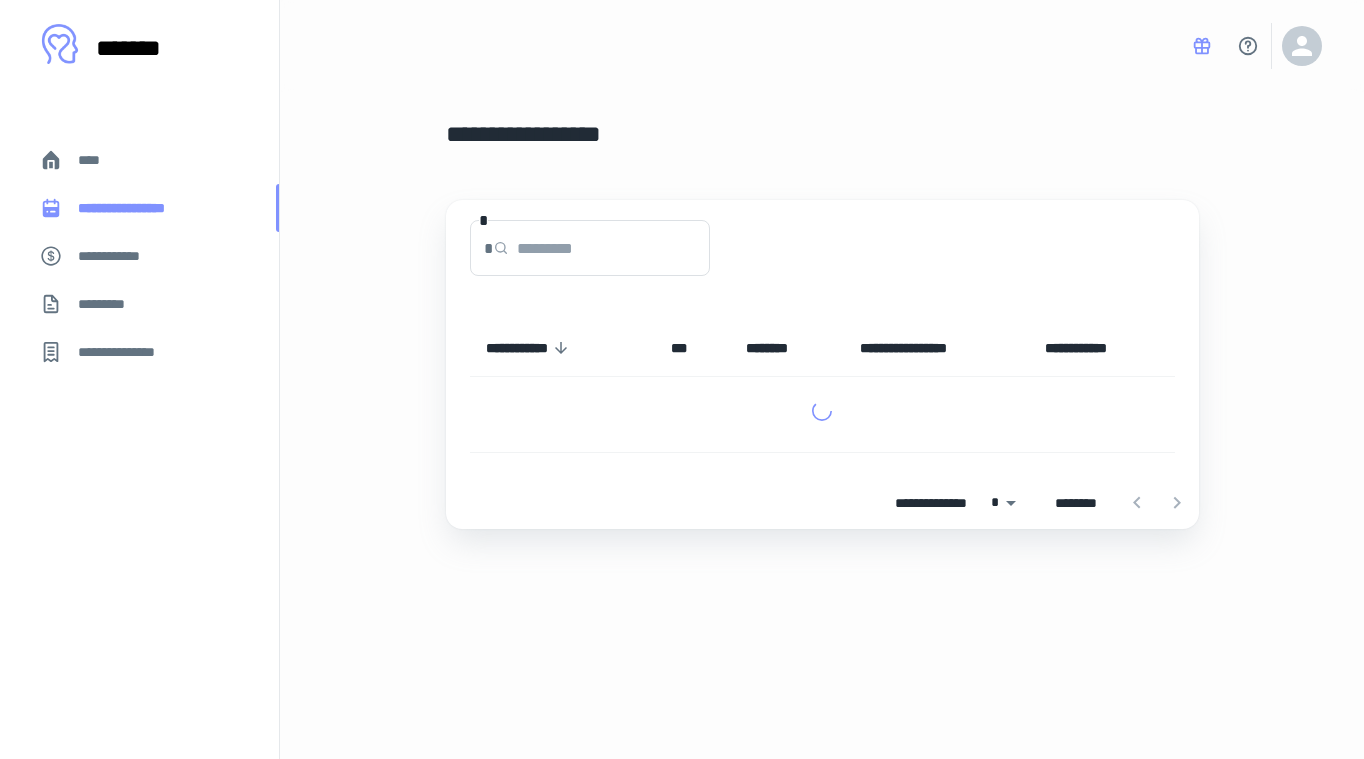 scroll, scrollTop: 0, scrollLeft: 0, axis: both 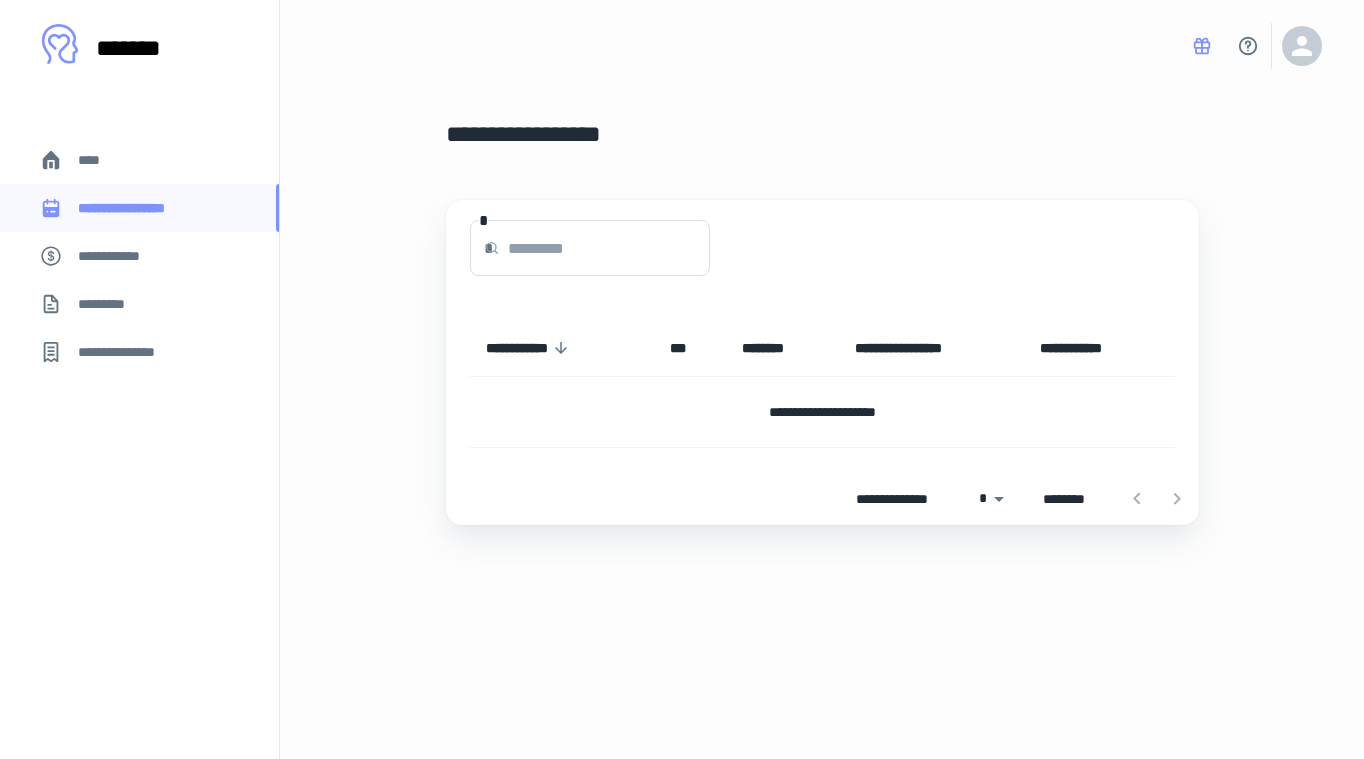 click on "**********" at bounding box center (139, 256) 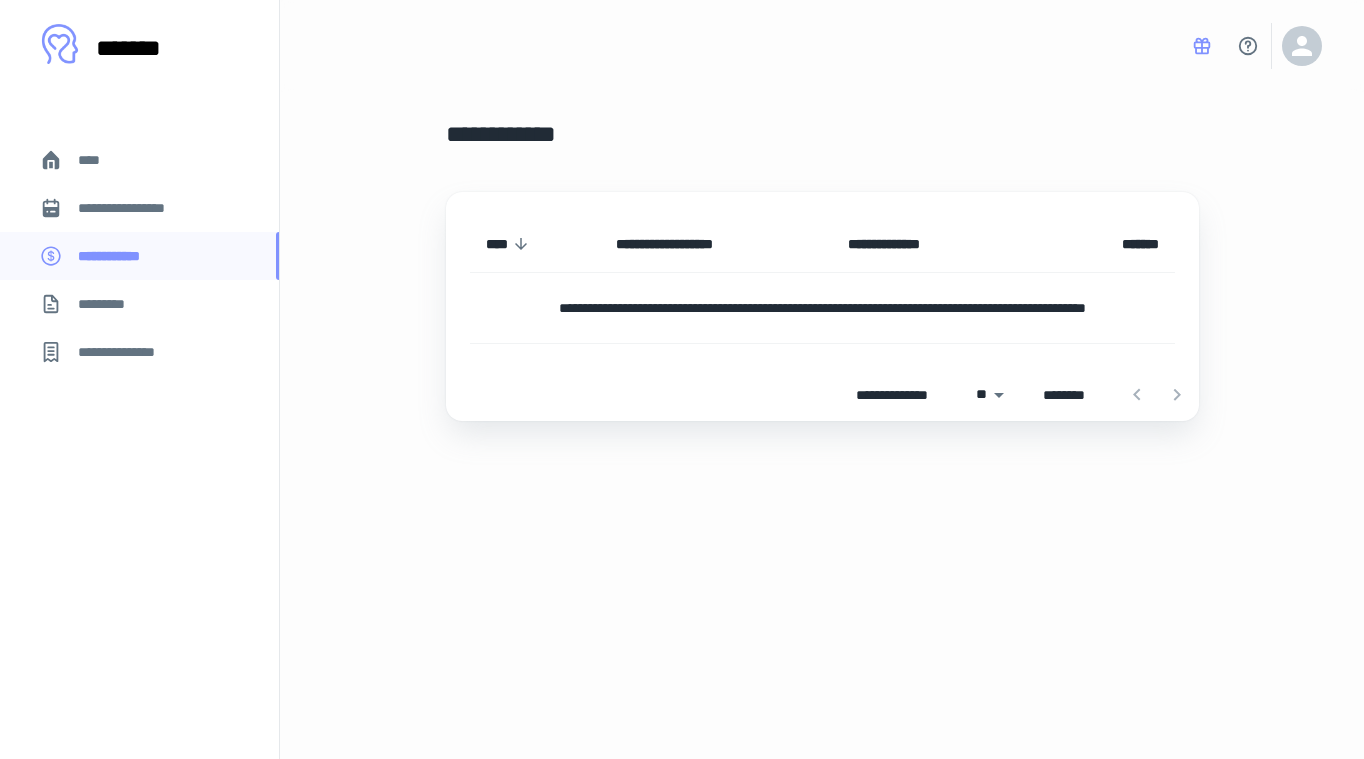 click on "*********" at bounding box center [115, 304] 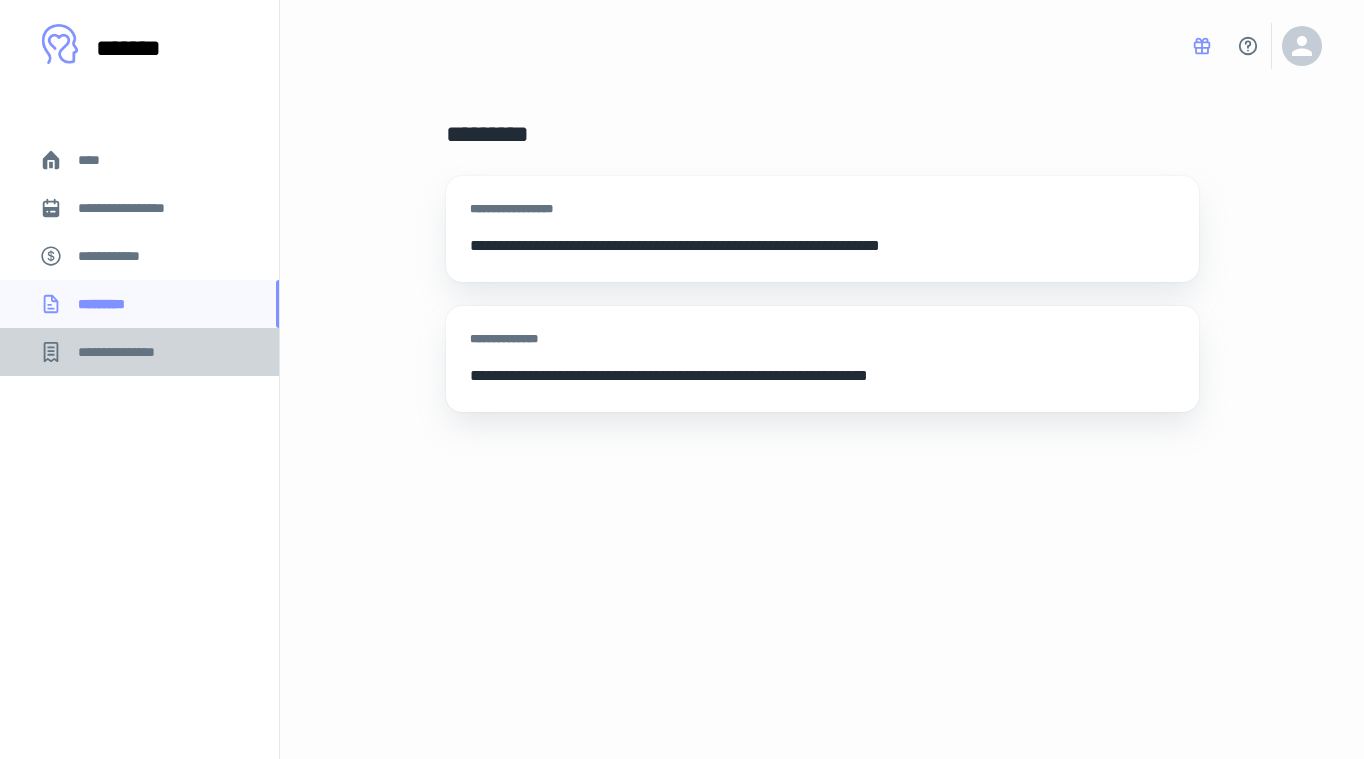 click on "**********" at bounding box center [127, 352] 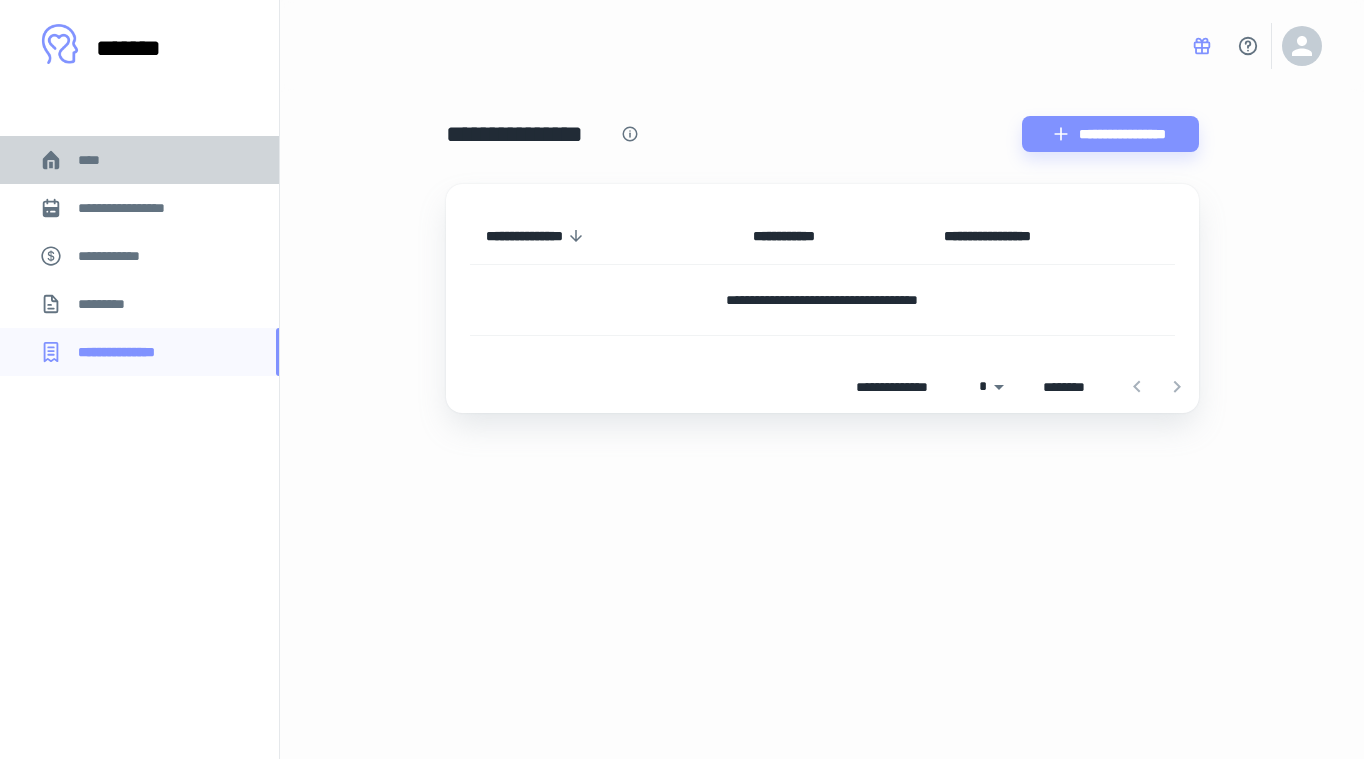 click on "****" at bounding box center [97, 160] 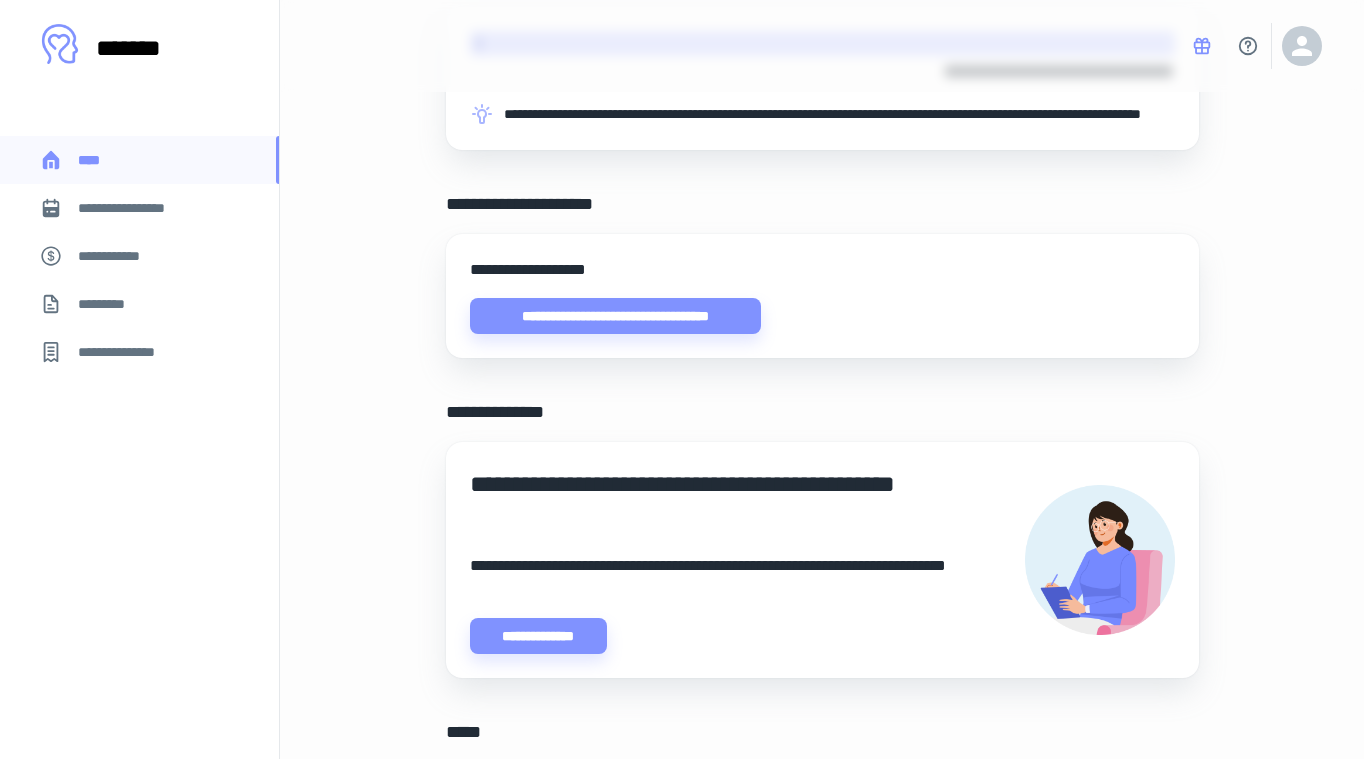 scroll, scrollTop: 563, scrollLeft: 0, axis: vertical 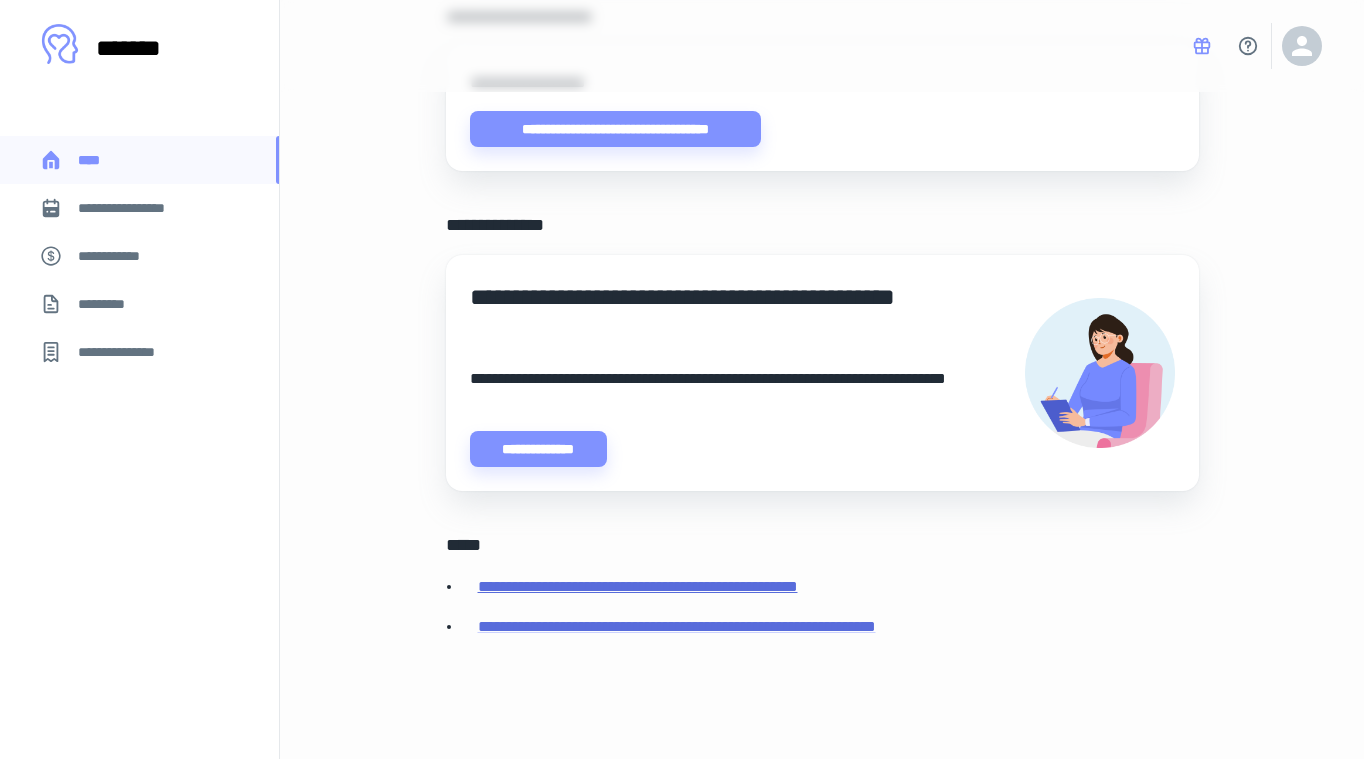 click on "**********" at bounding box center (638, 586) 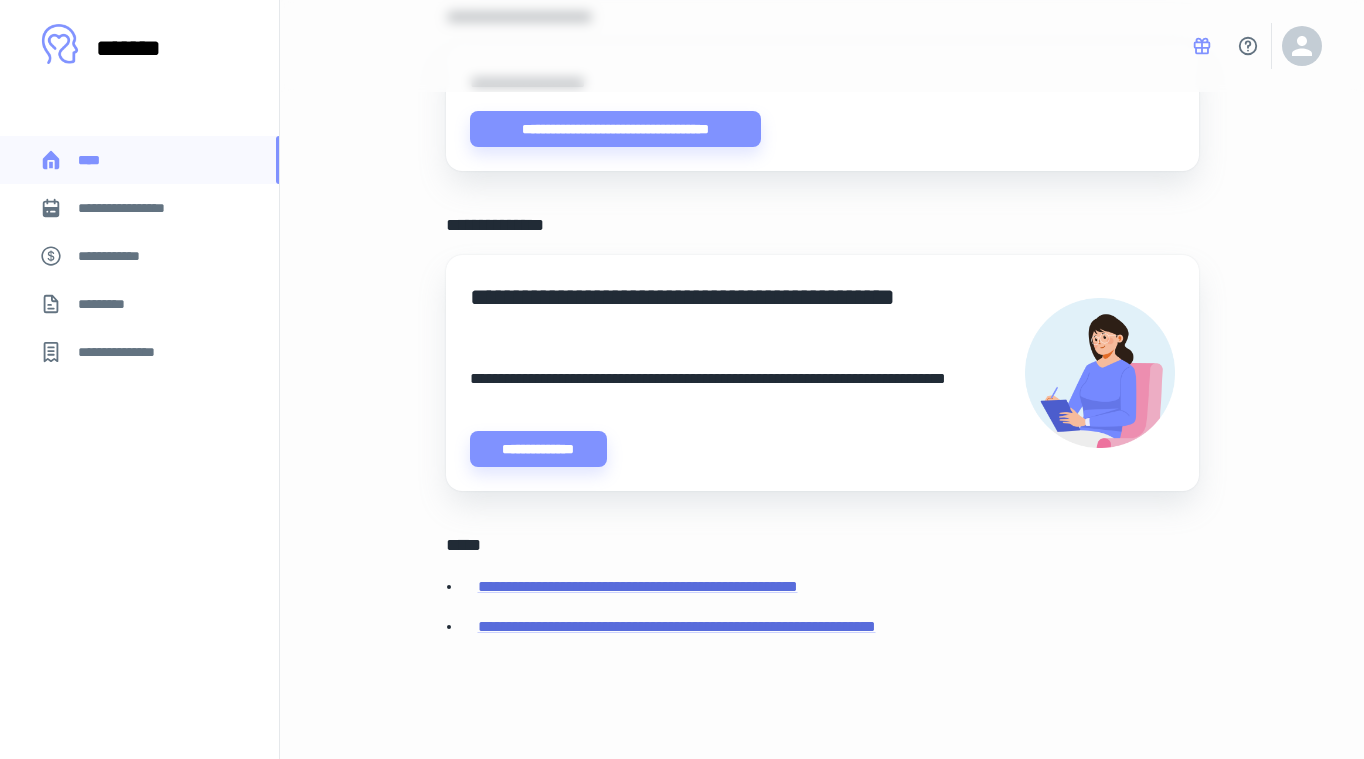 scroll, scrollTop: 746, scrollLeft: 0, axis: vertical 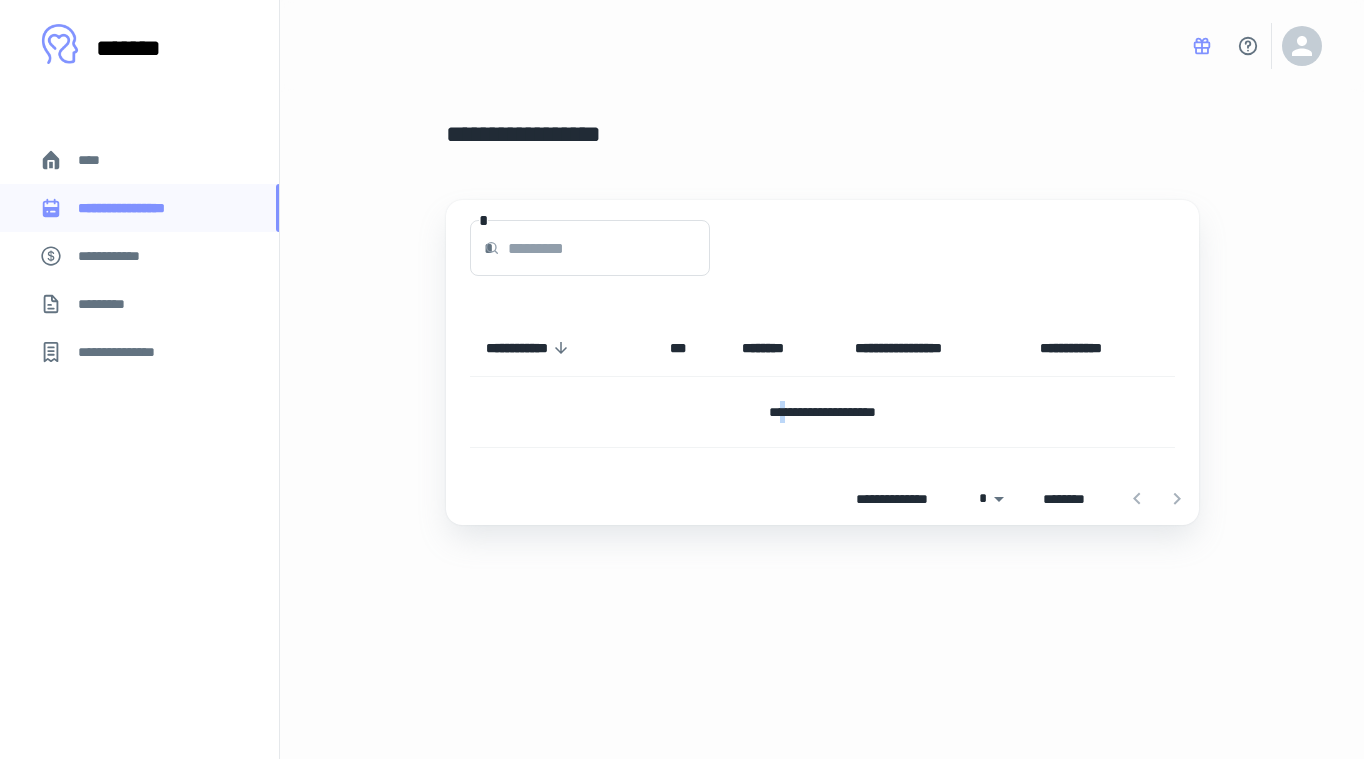 click on "**********" at bounding box center [822, 412] 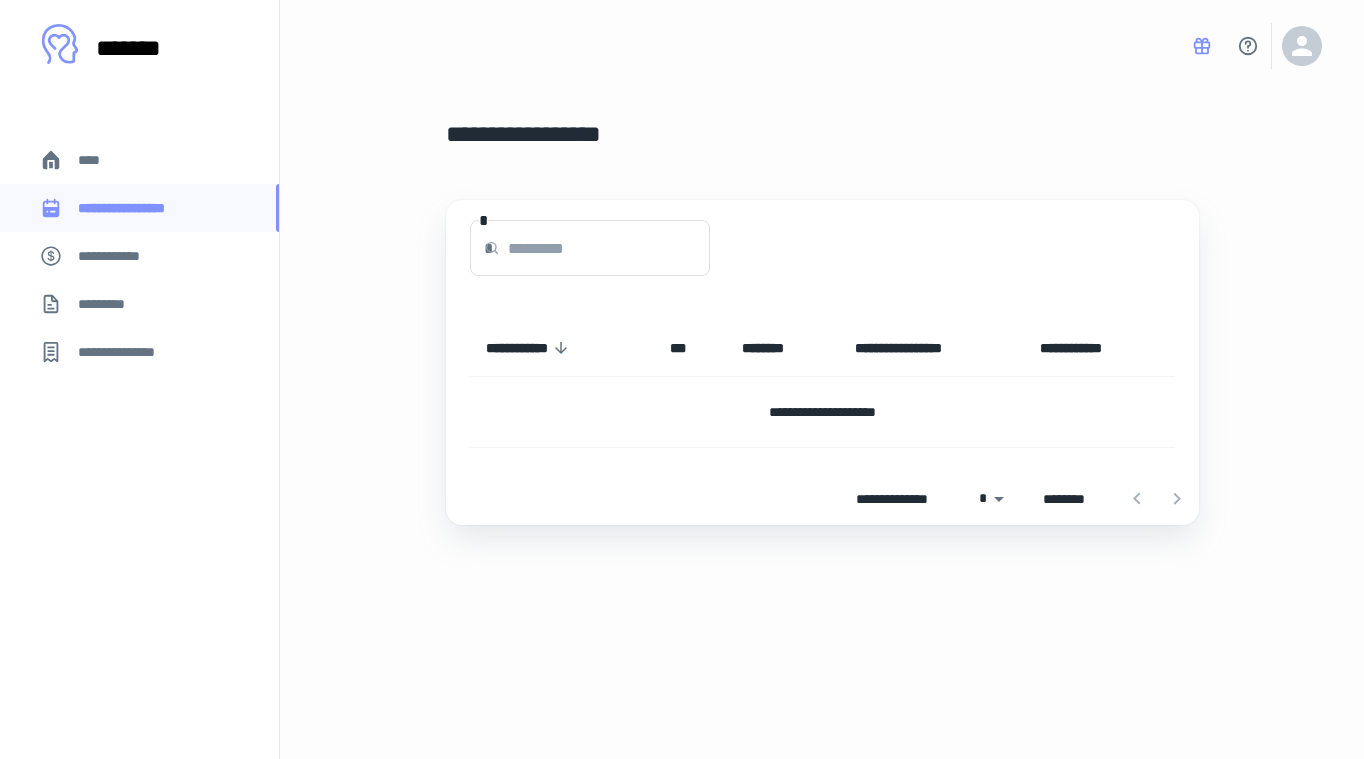 click at bounding box center (609, 248) 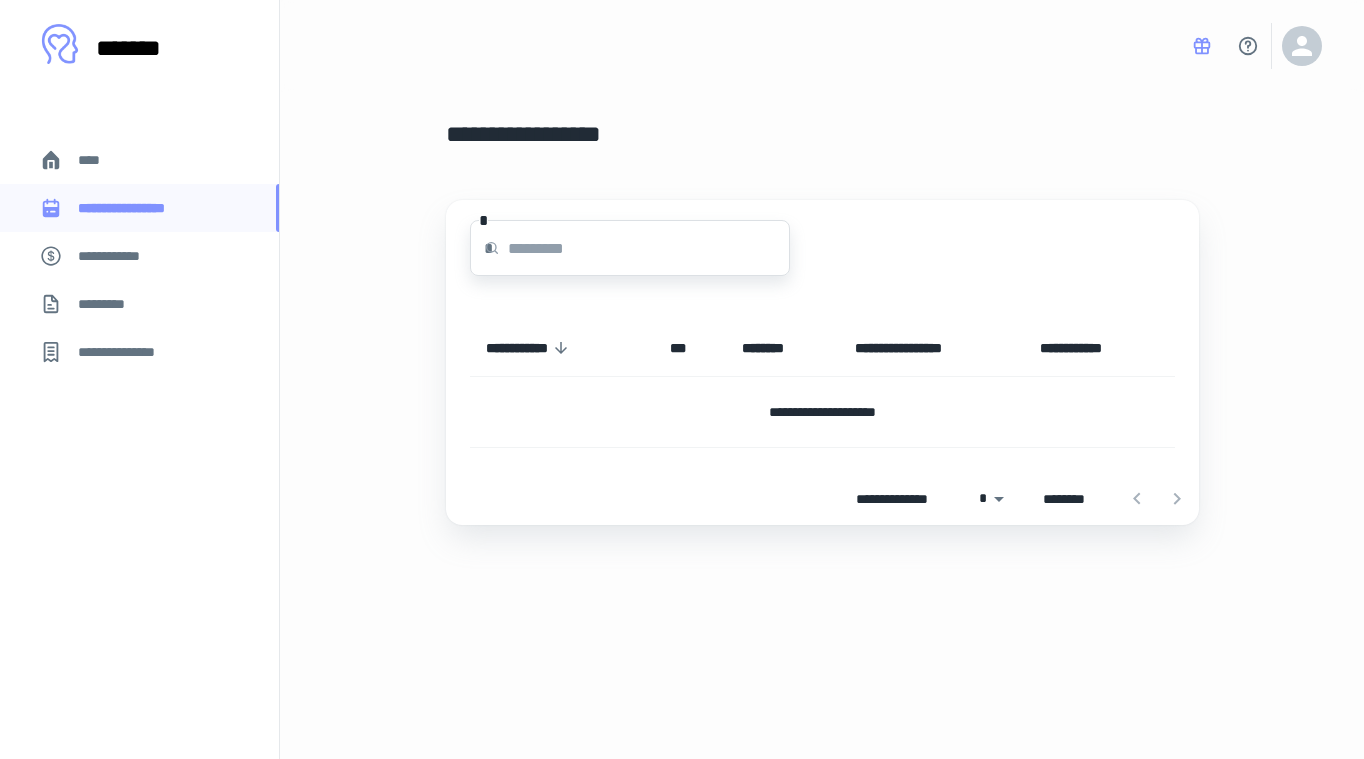 click on "****" at bounding box center [139, 160] 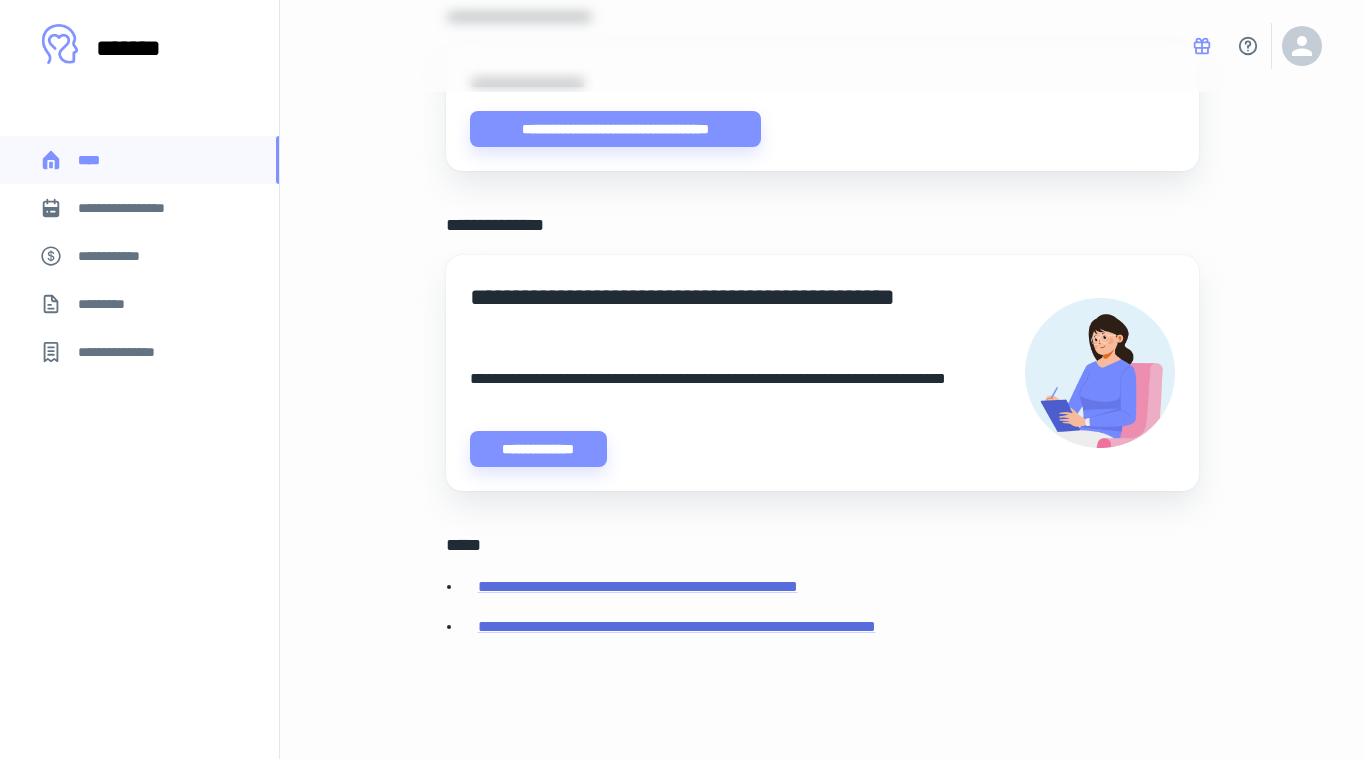 scroll, scrollTop: 746, scrollLeft: 0, axis: vertical 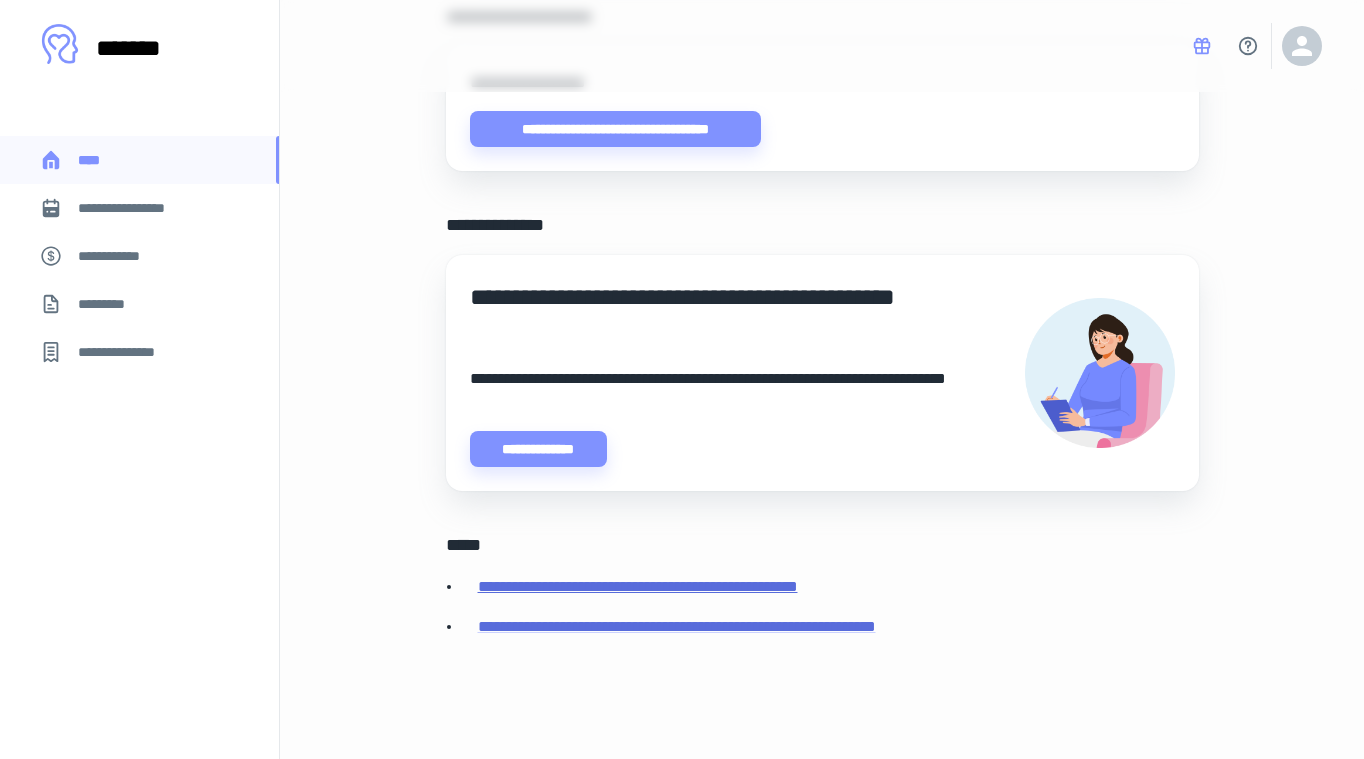 click on "**********" at bounding box center (638, 586) 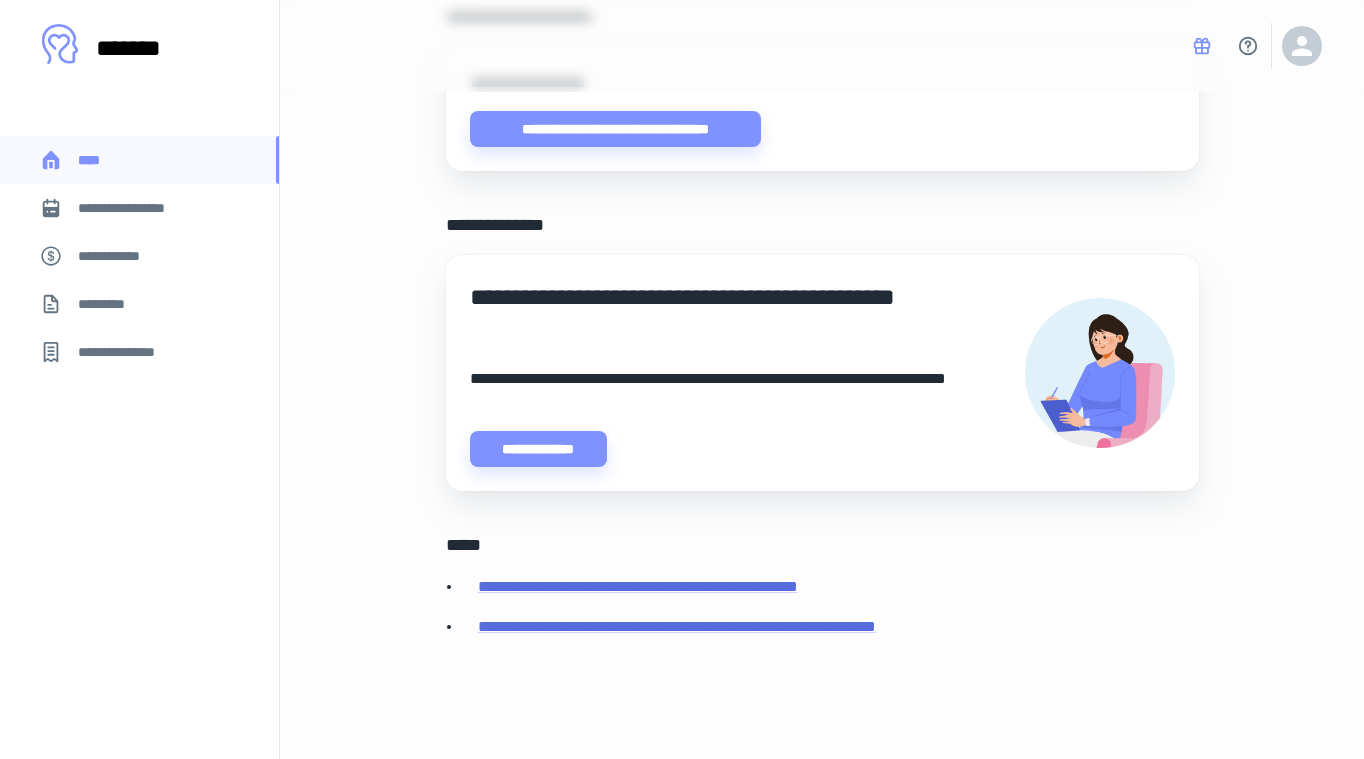 click on "**********" at bounding box center (127, 352) 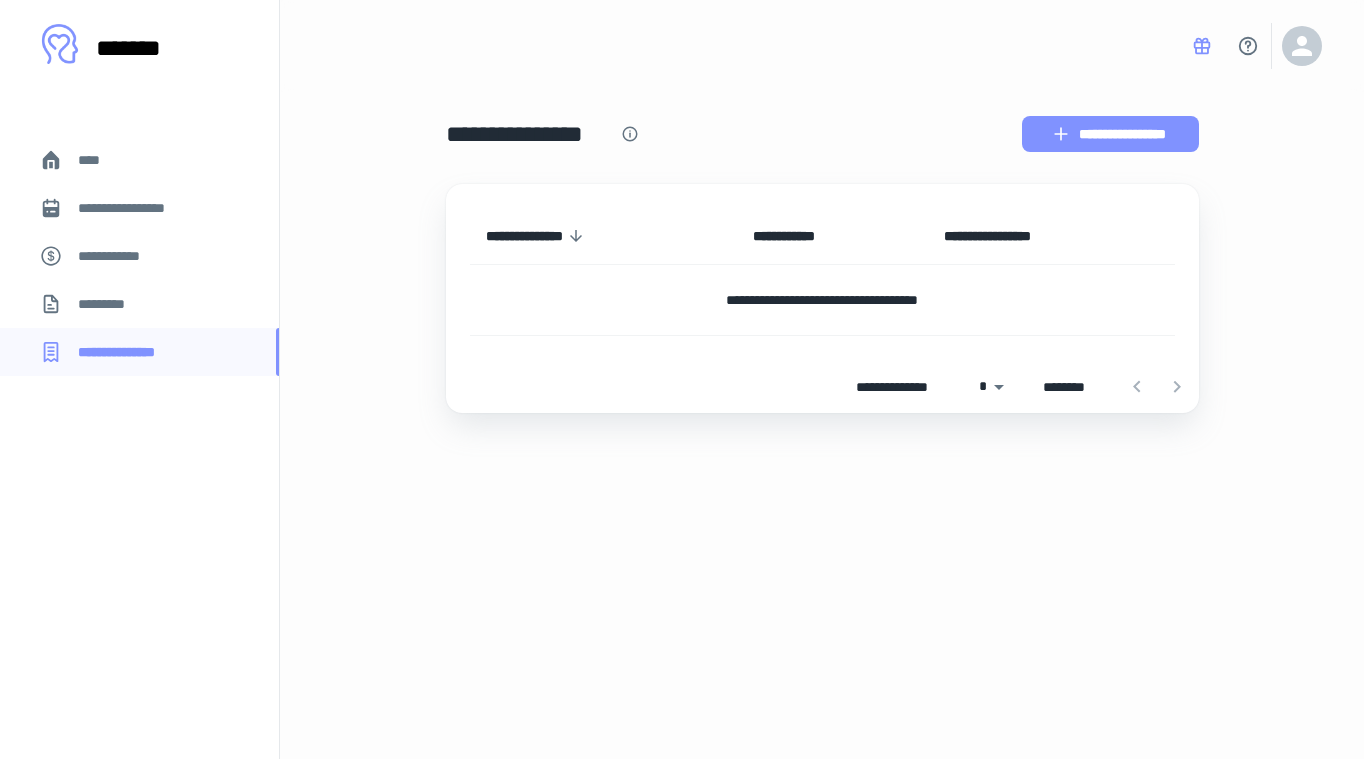 click on "**********" at bounding box center (1110, 134) 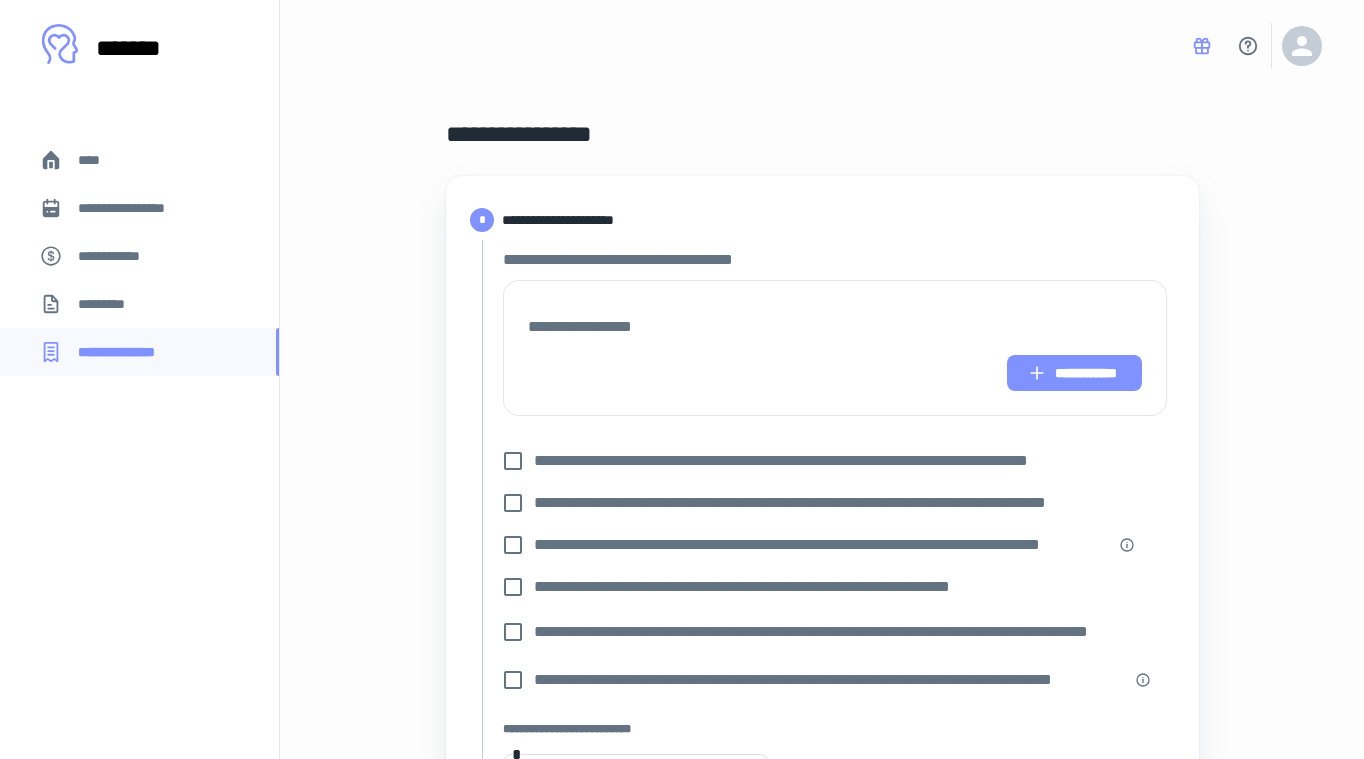 click on "**********" at bounding box center (1074, 373) 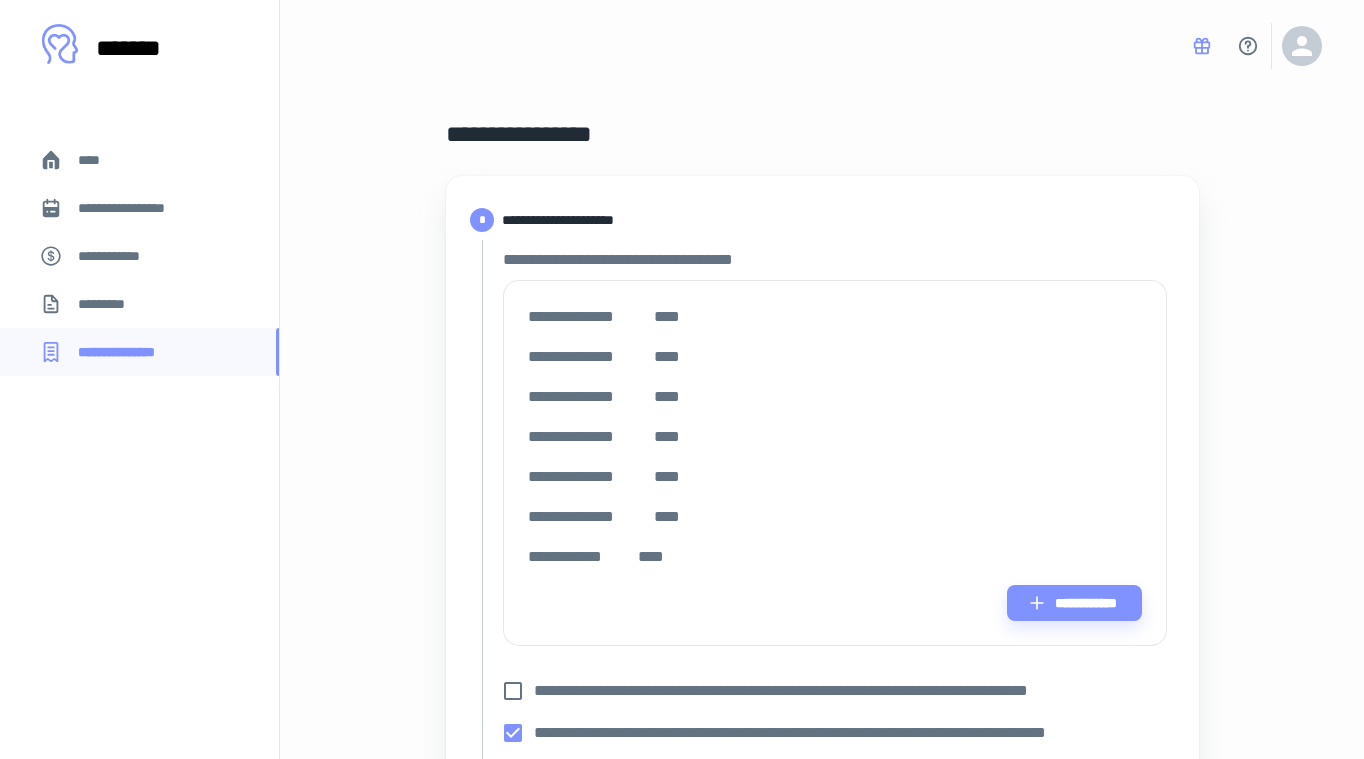 scroll, scrollTop: 0, scrollLeft: 0, axis: both 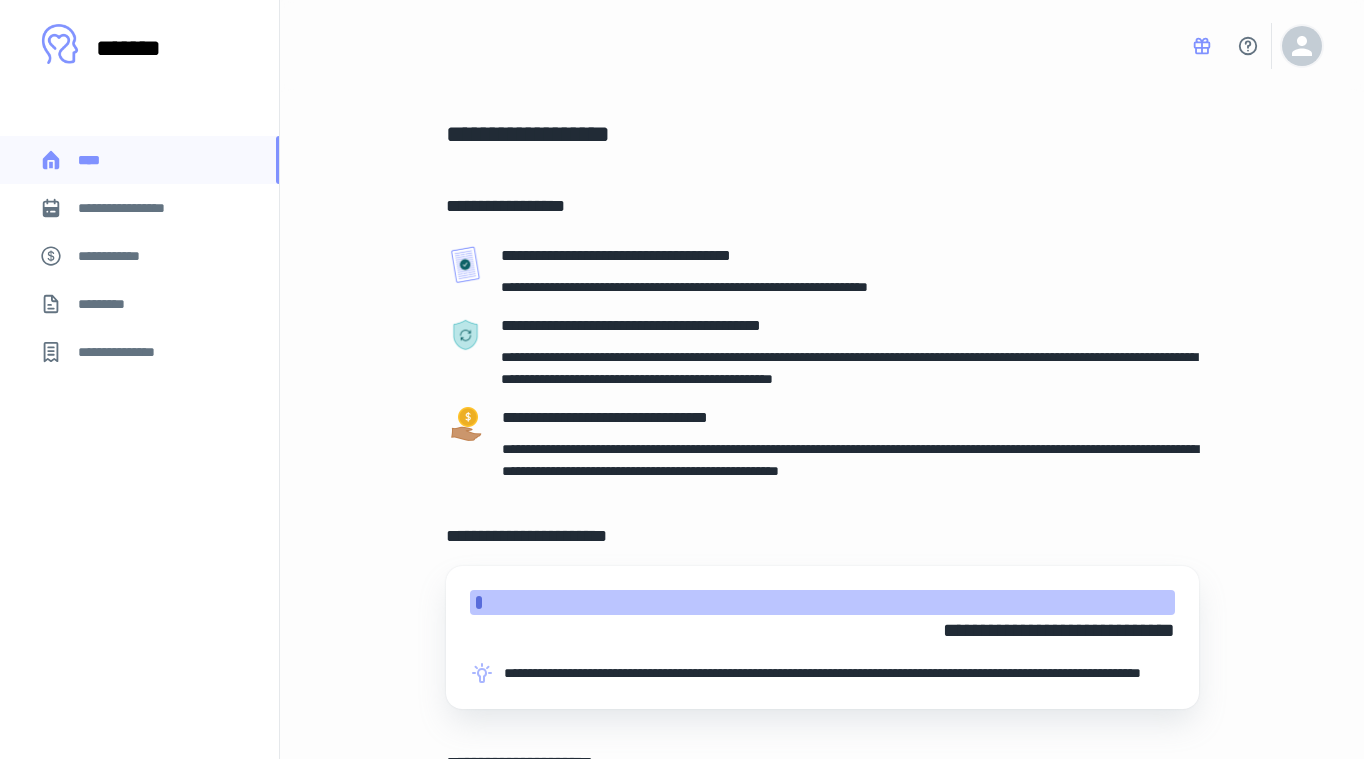 click 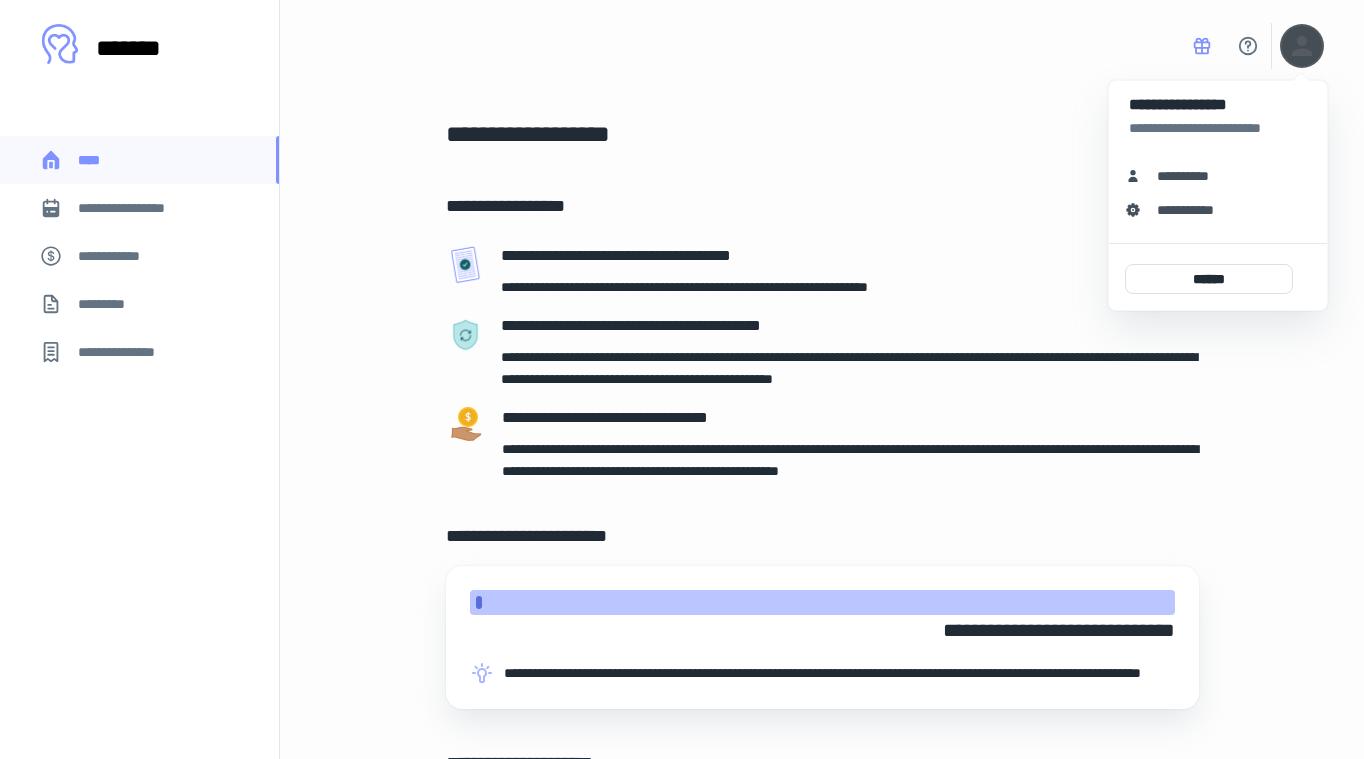 click on "**********" at bounding box center [1190, 176] 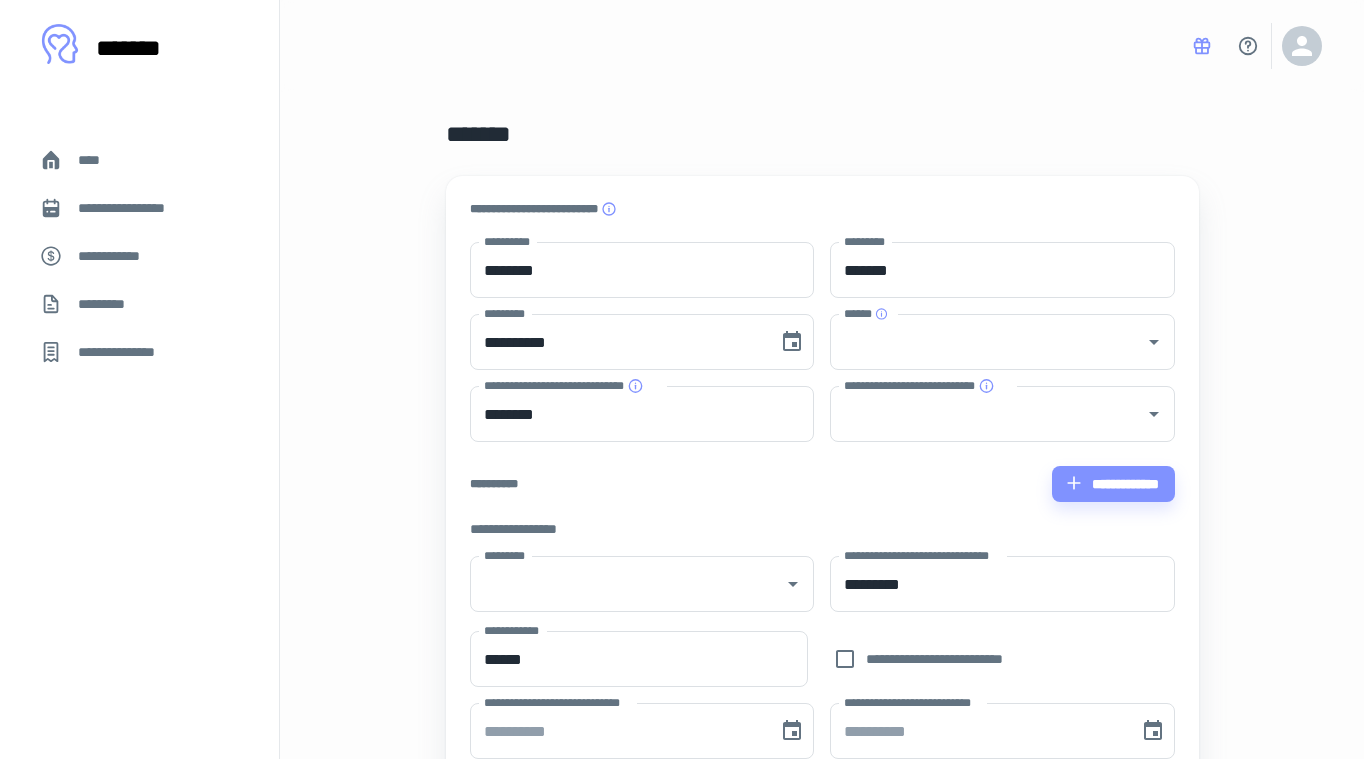 type on "*" 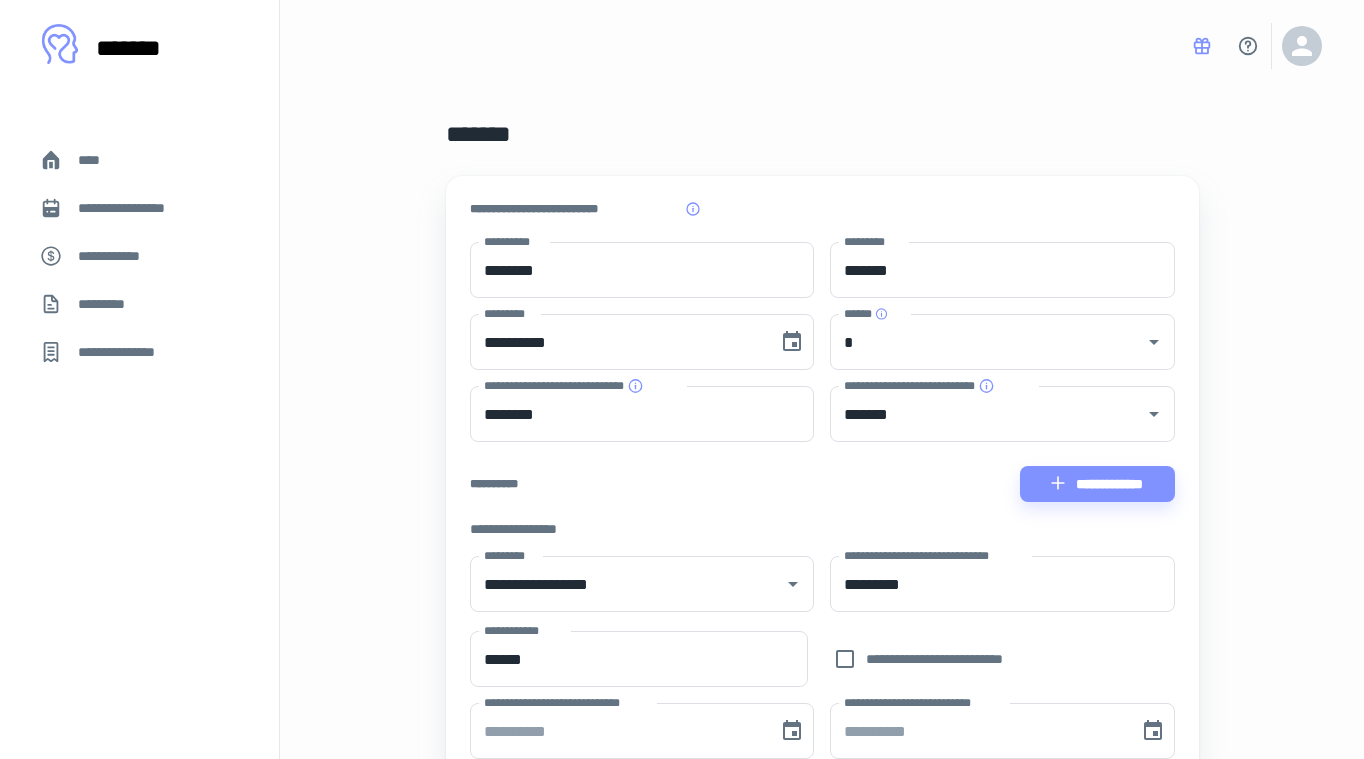 scroll, scrollTop: 0, scrollLeft: 0, axis: both 